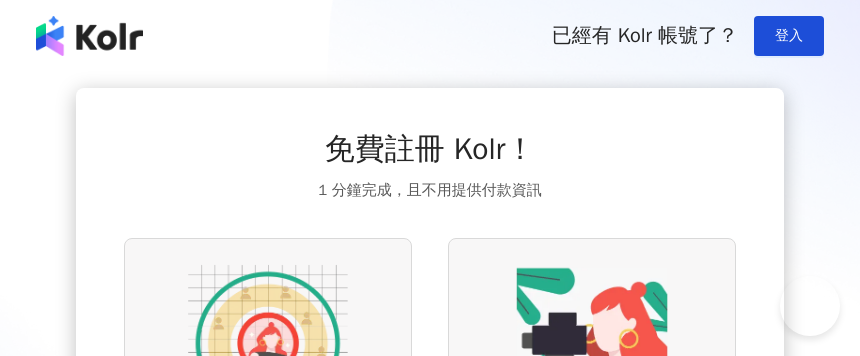 scroll, scrollTop: 0, scrollLeft: 0, axis: both 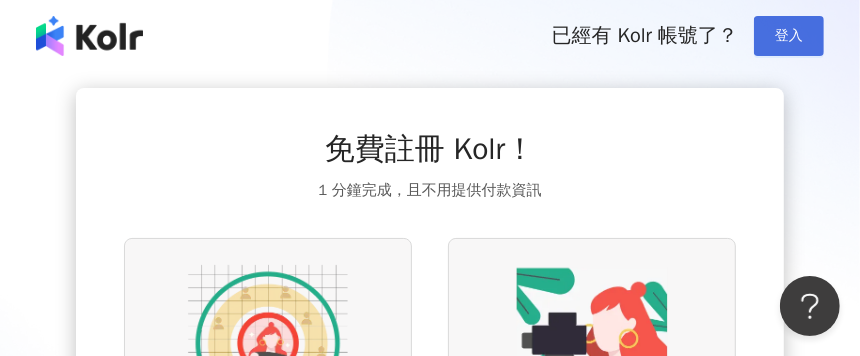 click on "登入" at bounding box center (789, 36) 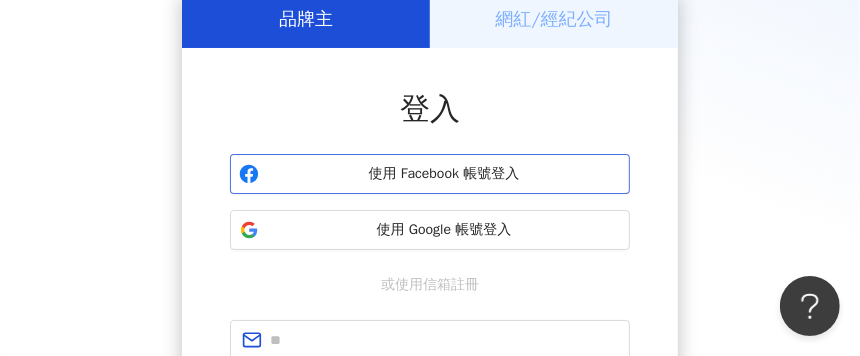 scroll, scrollTop: 100, scrollLeft: 0, axis: vertical 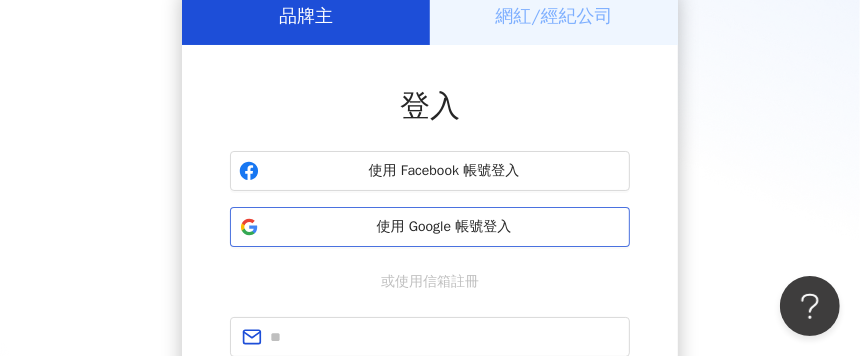 click on "使用 Google 帳號登入" at bounding box center (444, 227) 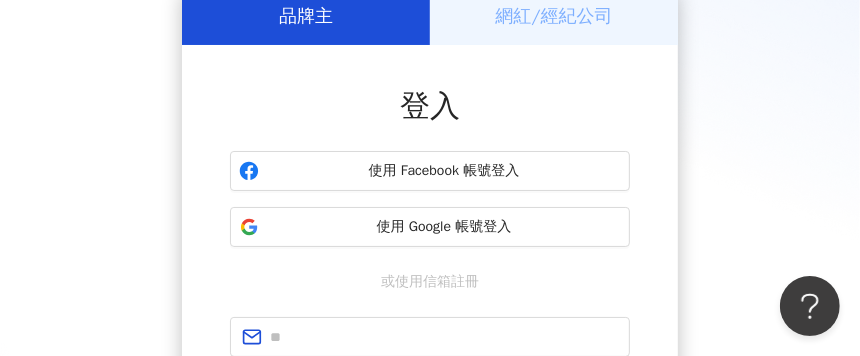 scroll, scrollTop: 91, scrollLeft: 0, axis: vertical 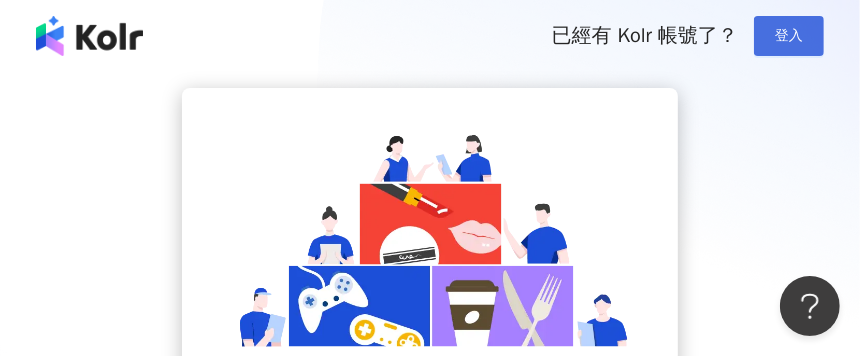 click on "登入" at bounding box center (789, 36) 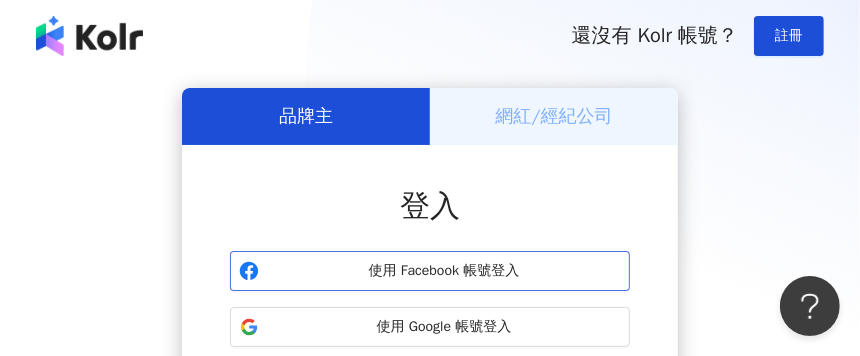 click on "使用 Facebook 帳號登入" at bounding box center [444, 271] 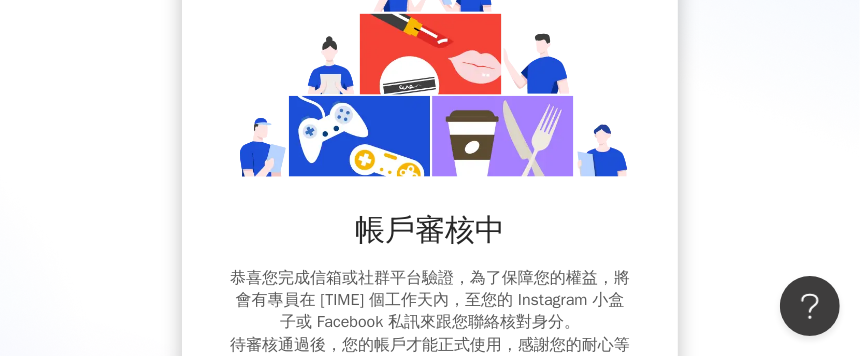 scroll, scrollTop: 0, scrollLeft: 0, axis: both 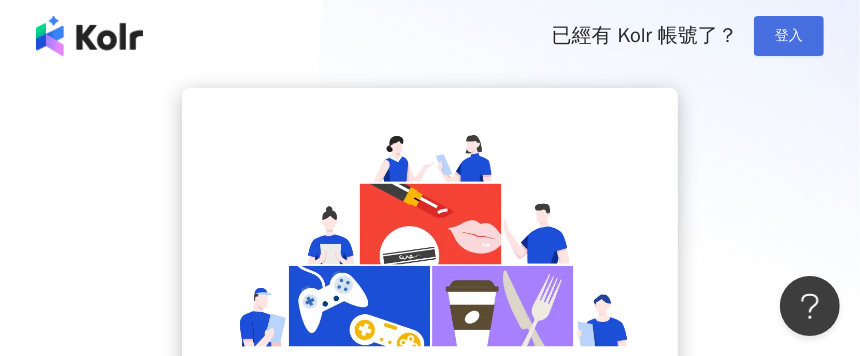 click on "登入" at bounding box center (789, 36) 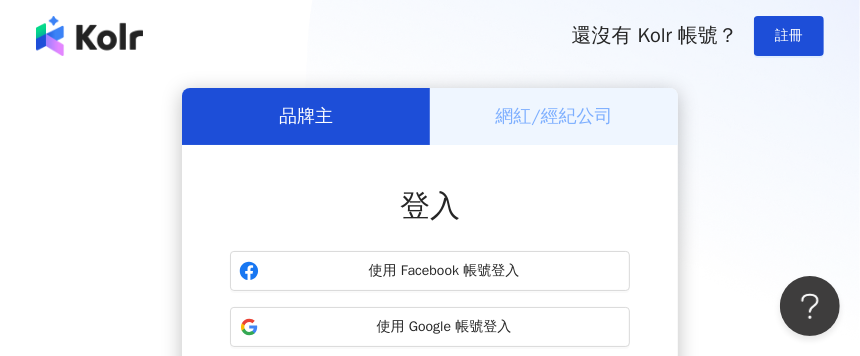 scroll, scrollTop: 0, scrollLeft: 0, axis: both 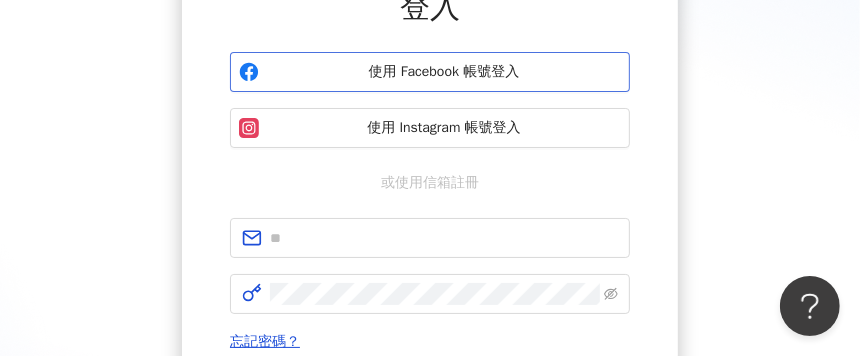 click on "使用 Facebook 帳號登入" at bounding box center (444, 72) 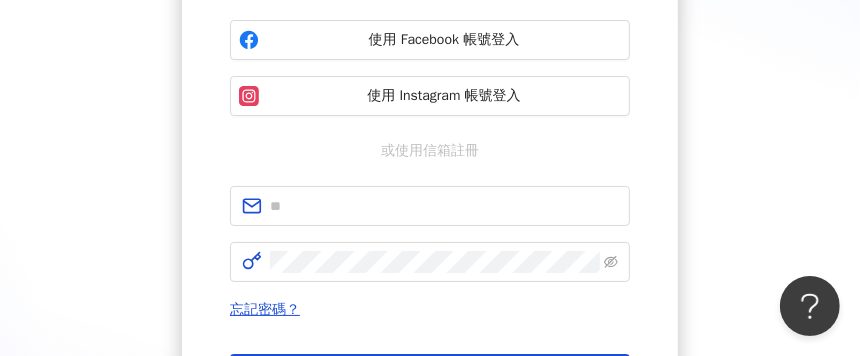 scroll, scrollTop: 0, scrollLeft: 0, axis: both 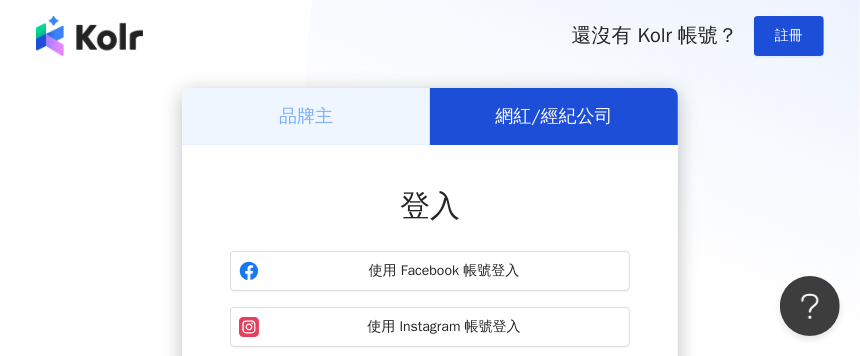 click at bounding box center (89, 36) 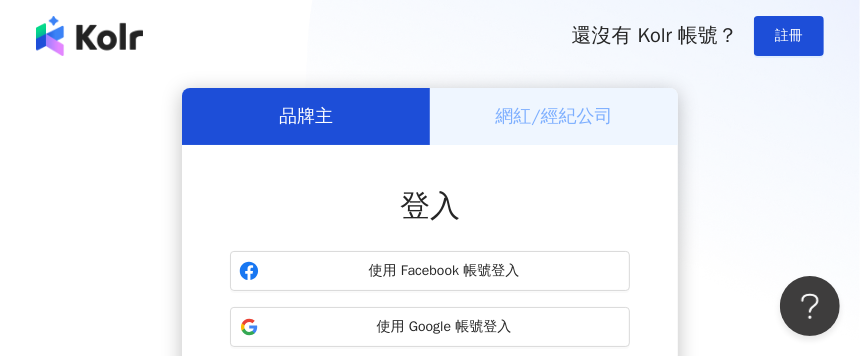 click on "網紅/經紀公司" at bounding box center (553, 116) 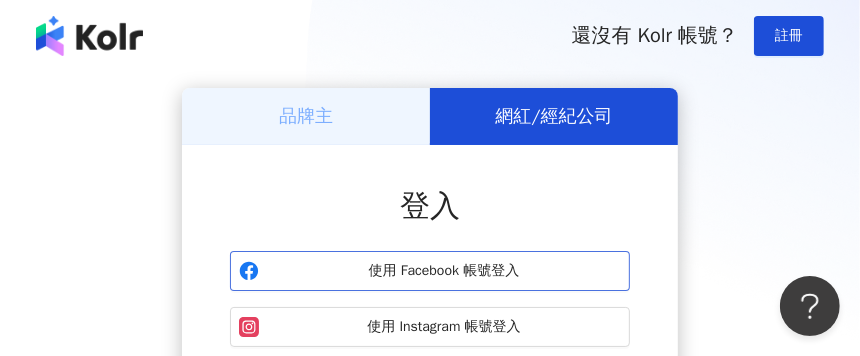 click on "使用 Facebook 帳號登入" at bounding box center (444, 271) 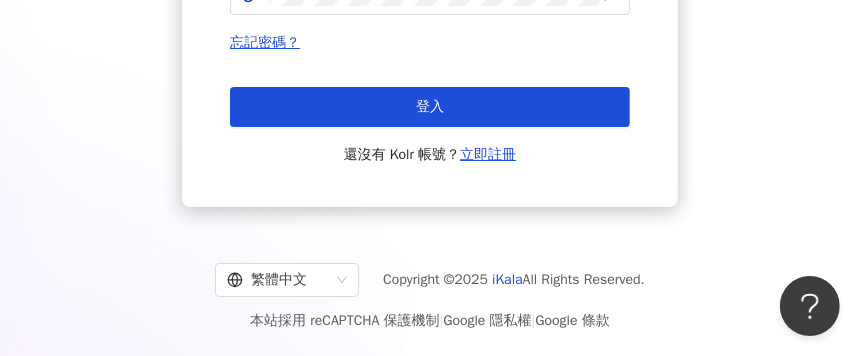 scroll, scrollTop: 98, scrollLeft: 0, axis: vertical 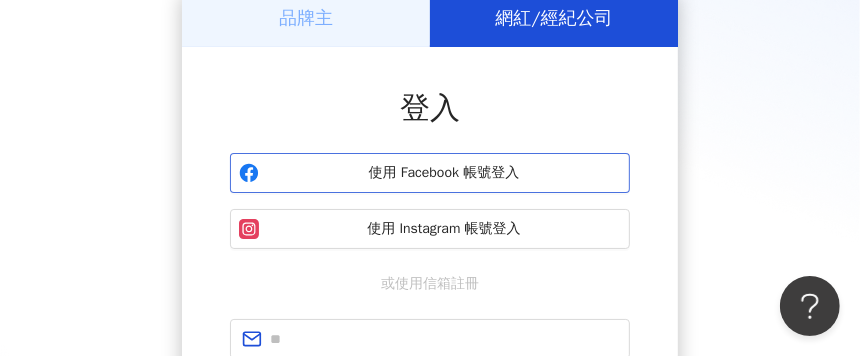 click on "使用 Facebook 帳號登入" at bounding box center (444, 173) 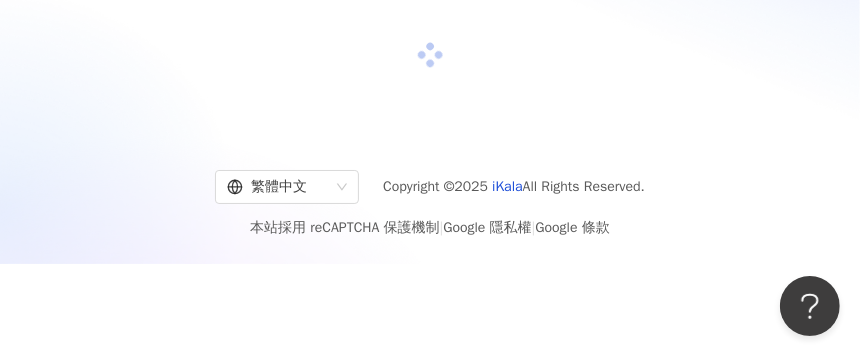 scroll, scrollTop: 91, scrollLeft: 0, axis: vertical 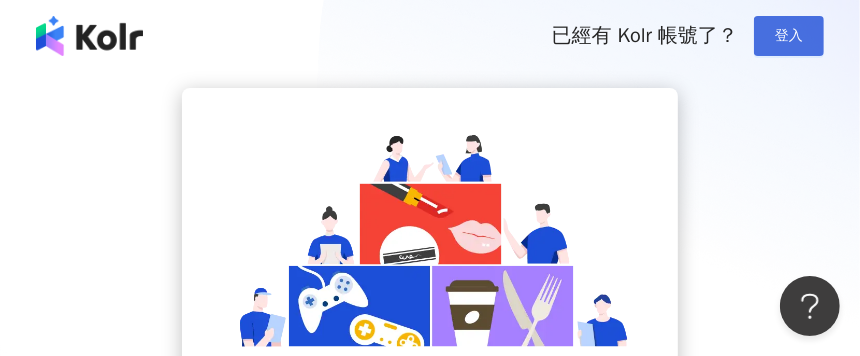 click on "登入" at bounding box center (789, 36) 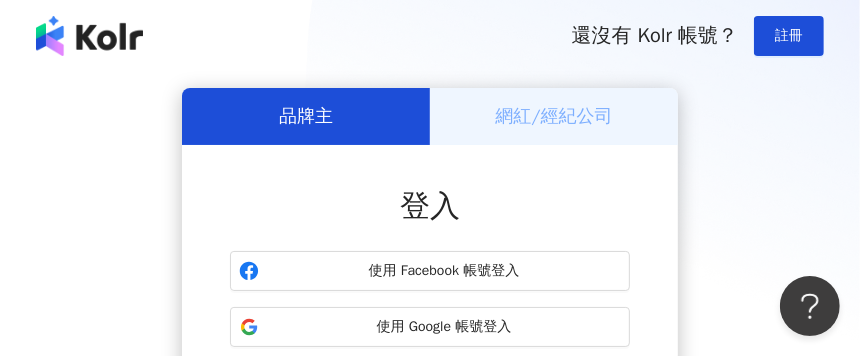 click on "網紅/經紀公司" at bounding box center (553, 116) 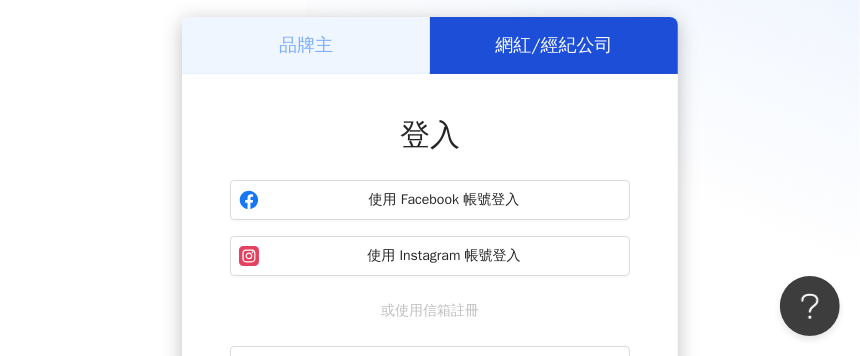 scroll, scrollTop: 199, scrollLeft: 0, axis: vertical 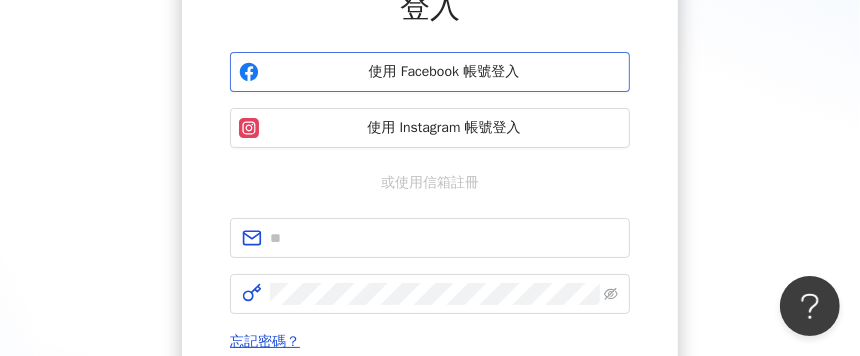click on "使用 Facebook 帳號登入" at bounding box center [444, 72] 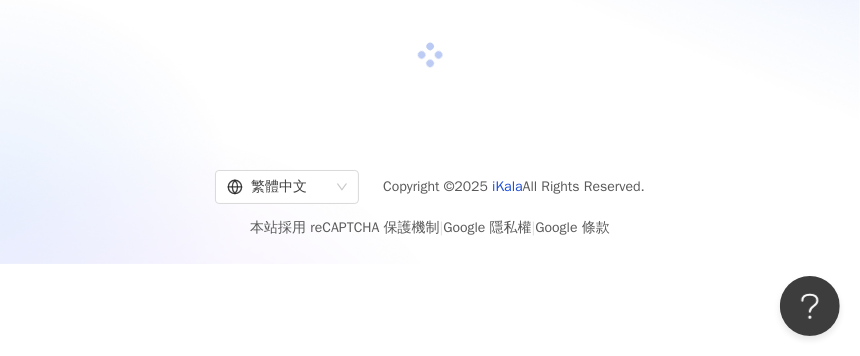 scroll, scrollTop: 91, scrollLeft: 0, axis: vertical 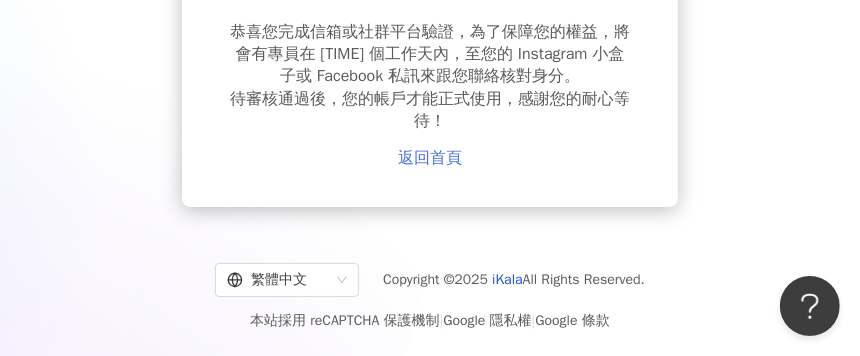 click on "返回首頁" at bounding box center [430, 158] 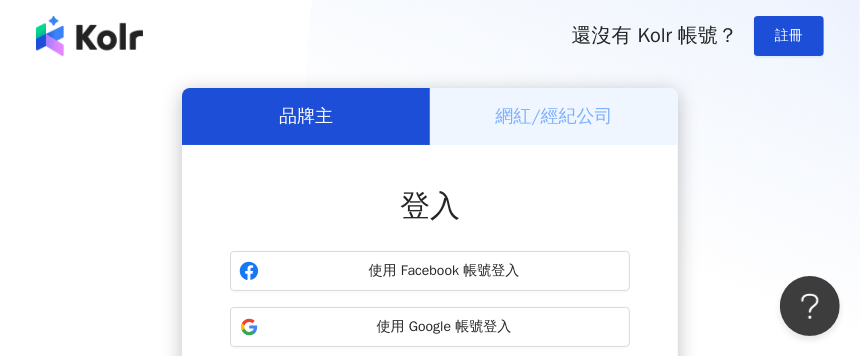 click at bounding box center (89, 36) 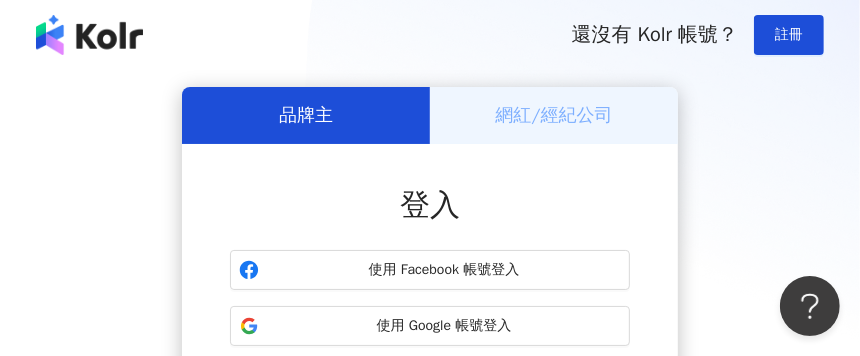scroll, scrollTop: 0, scrollLeft: 0, axis: both 